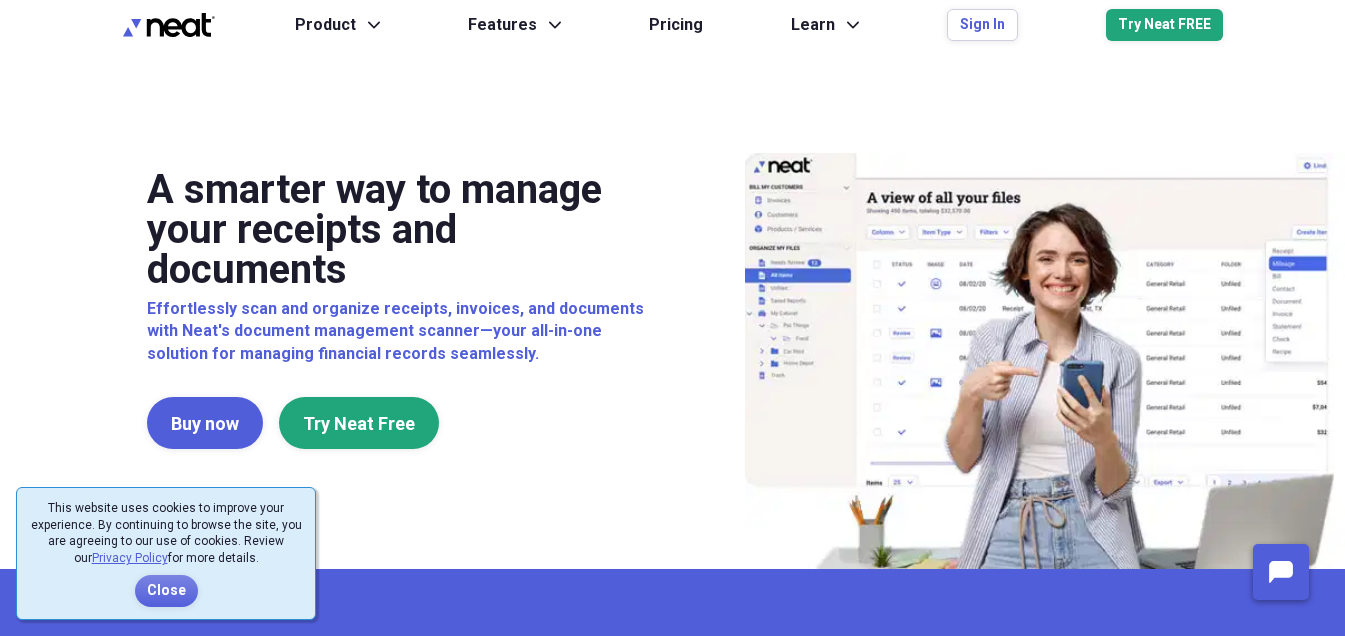 scroll, scrollTop: 0, scrollLeft: 0, axis: both 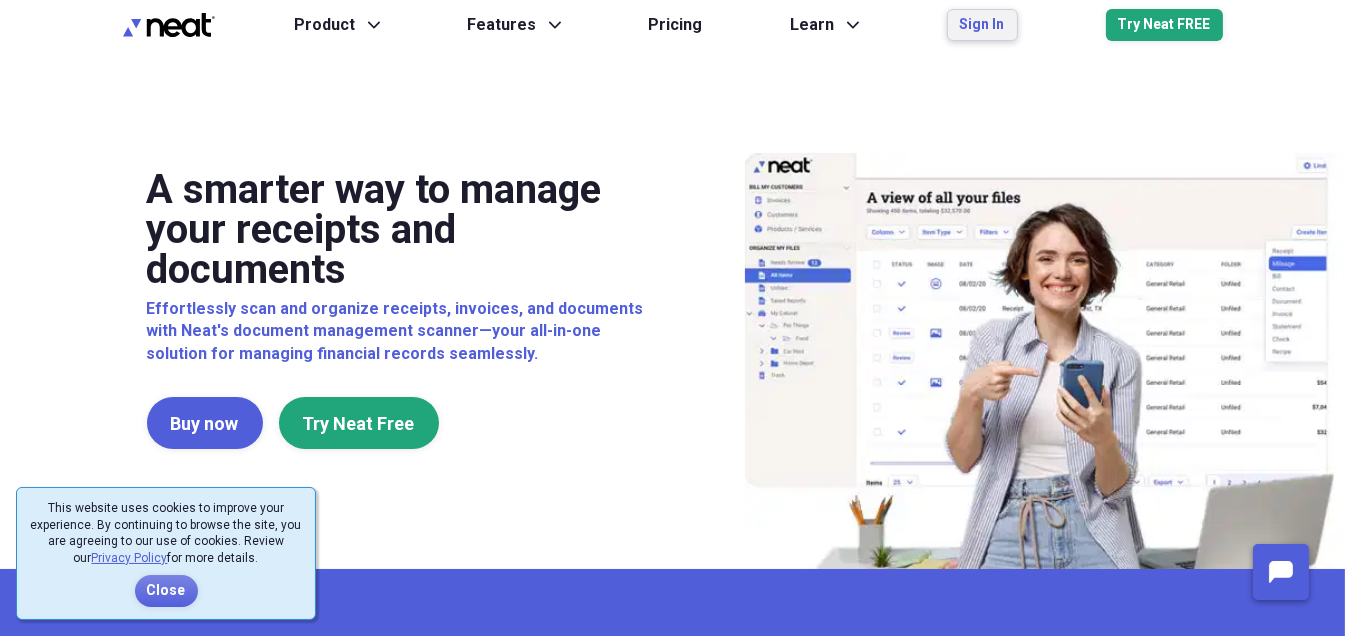 click on "Sign In" at bounding box center [982, 25] 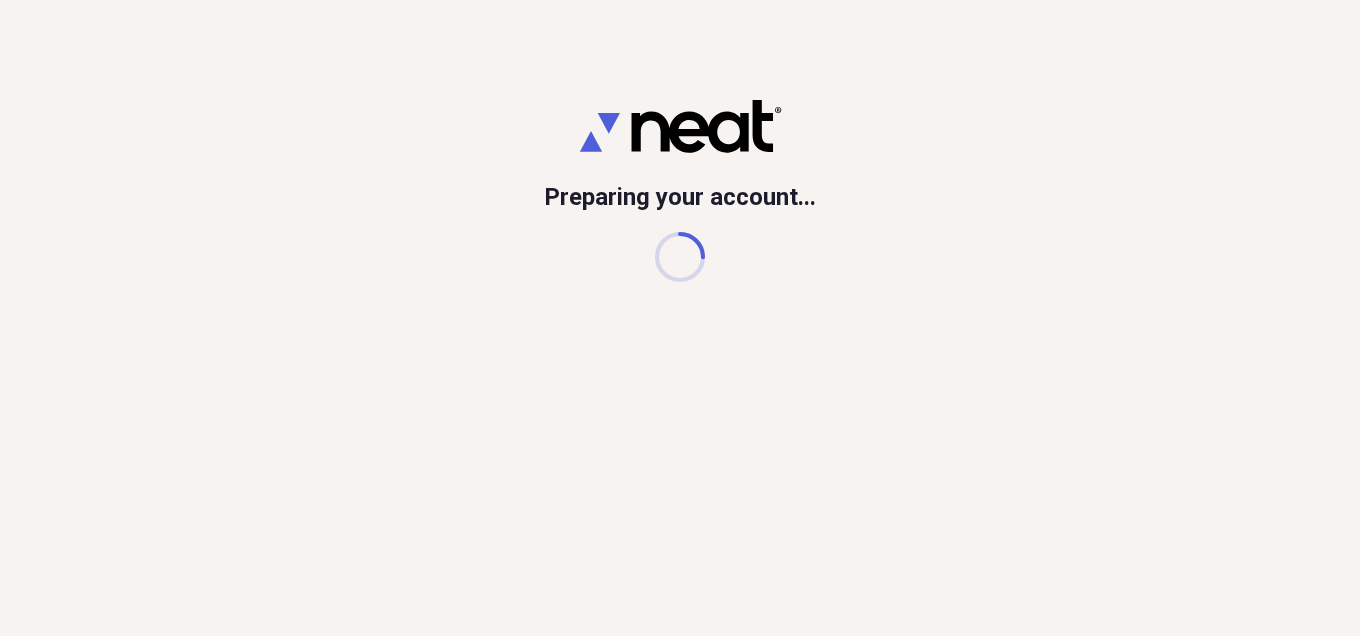 scroll, scrollTop: 0, scrollLeft: 0, axis: both 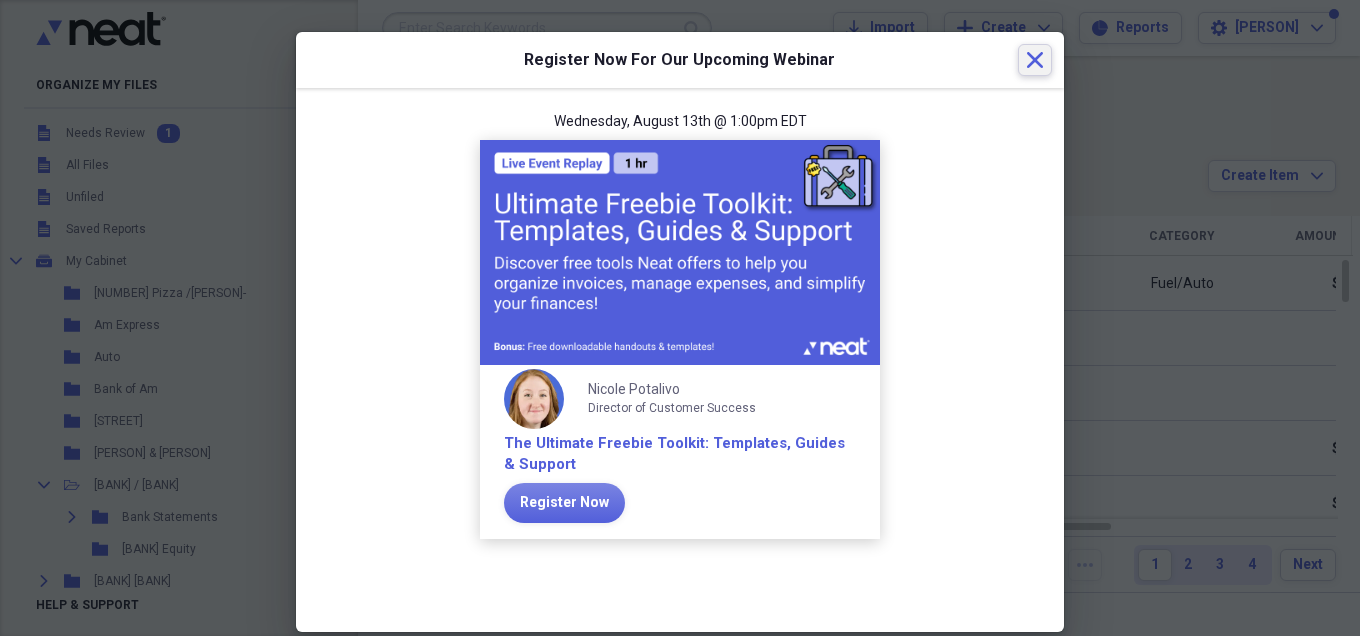 click 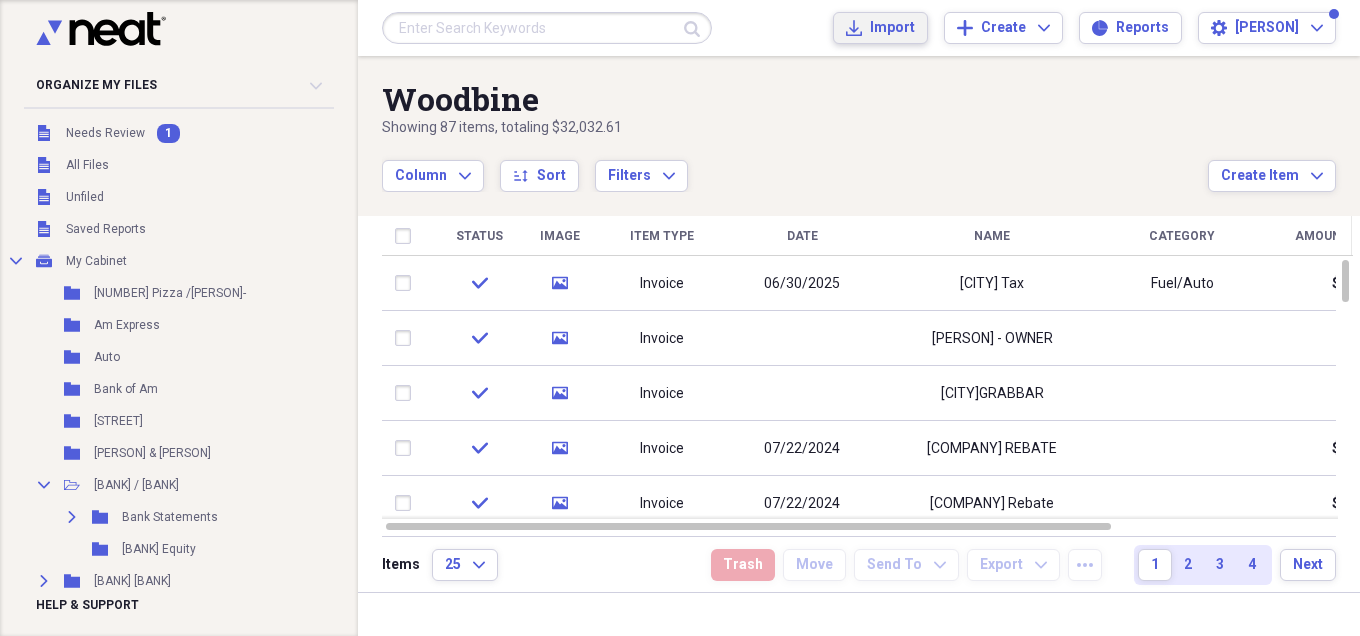 click on "Import" at bounding box center (892, 28) 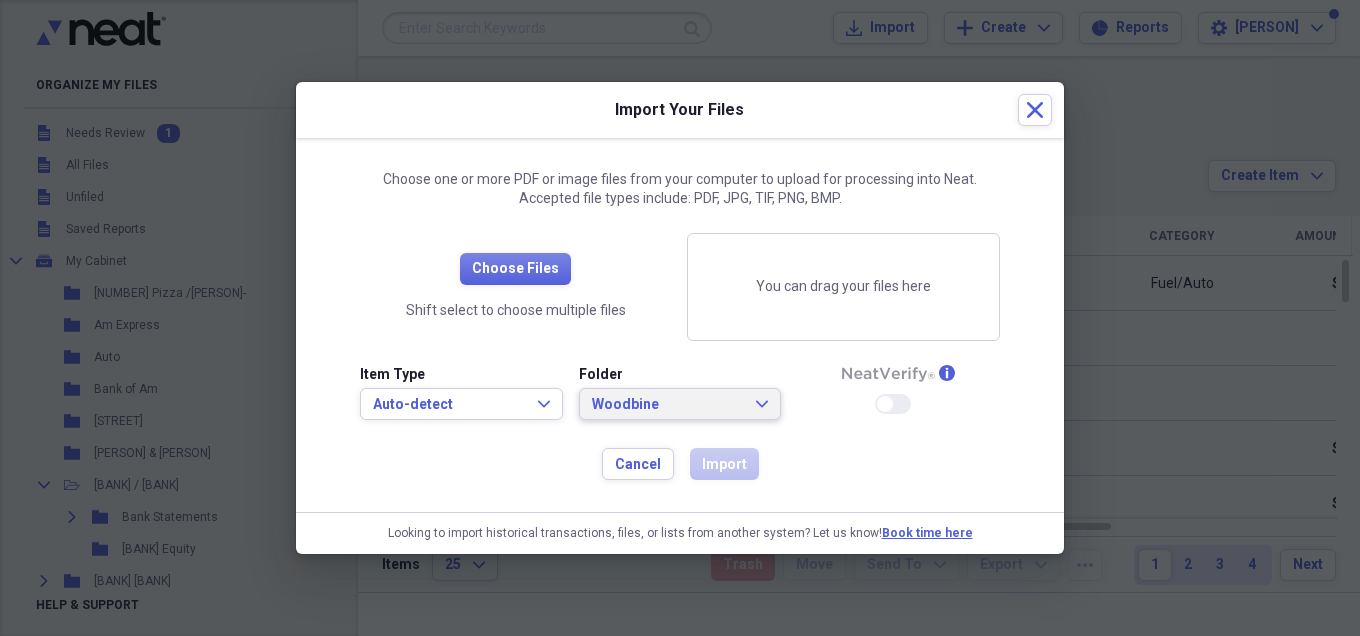 click on "Expand" 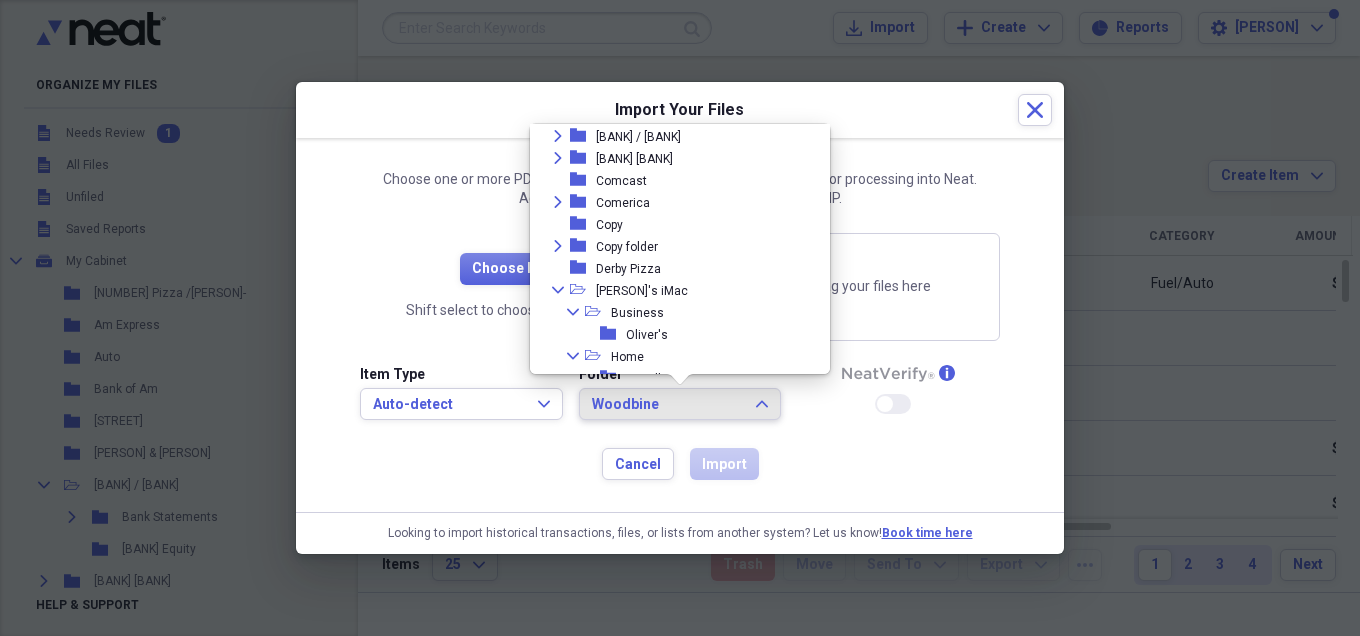 scroll, scrollTop: 89, scrollLeft: 0, axis: vertical 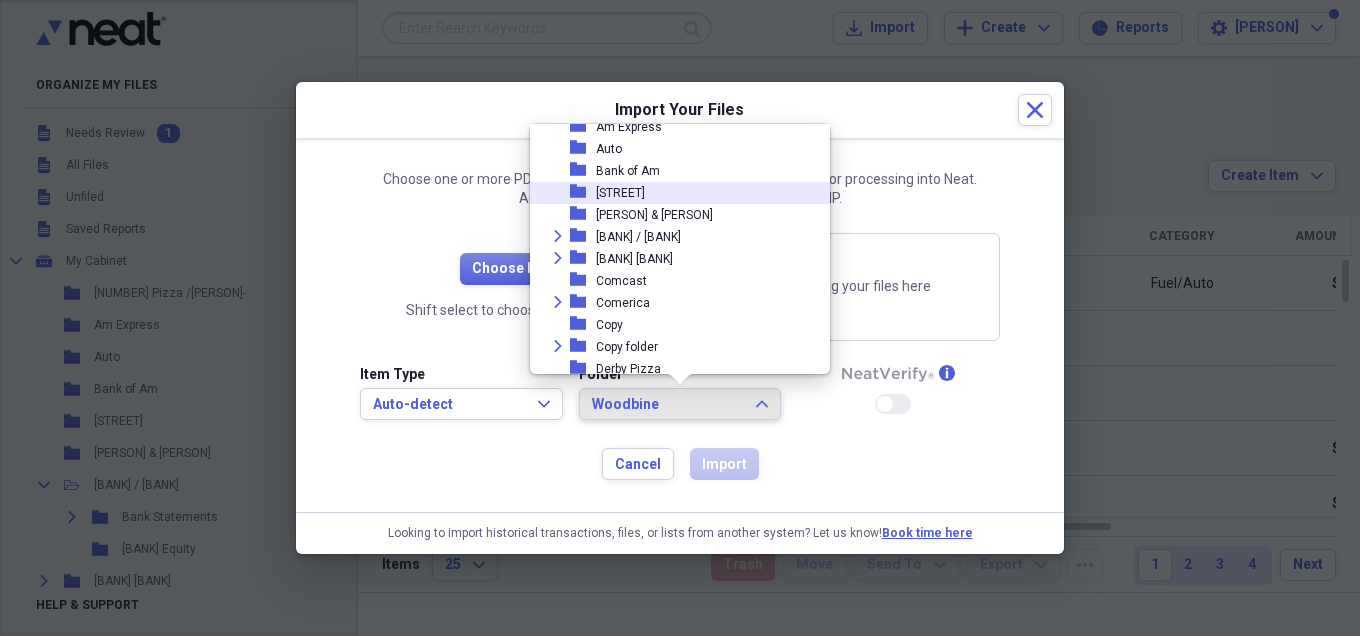 click on "folder [STREET]" at bounding box center [672, 193] 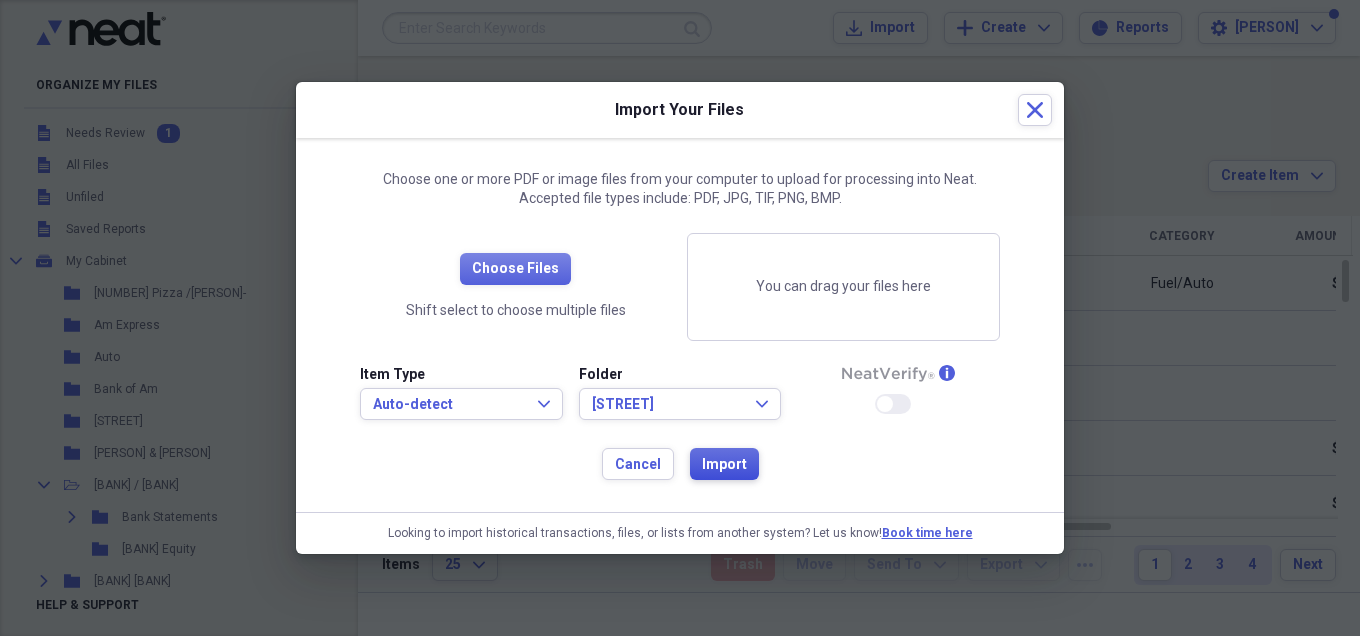 click on "Import" at bounding box center (724, 465) 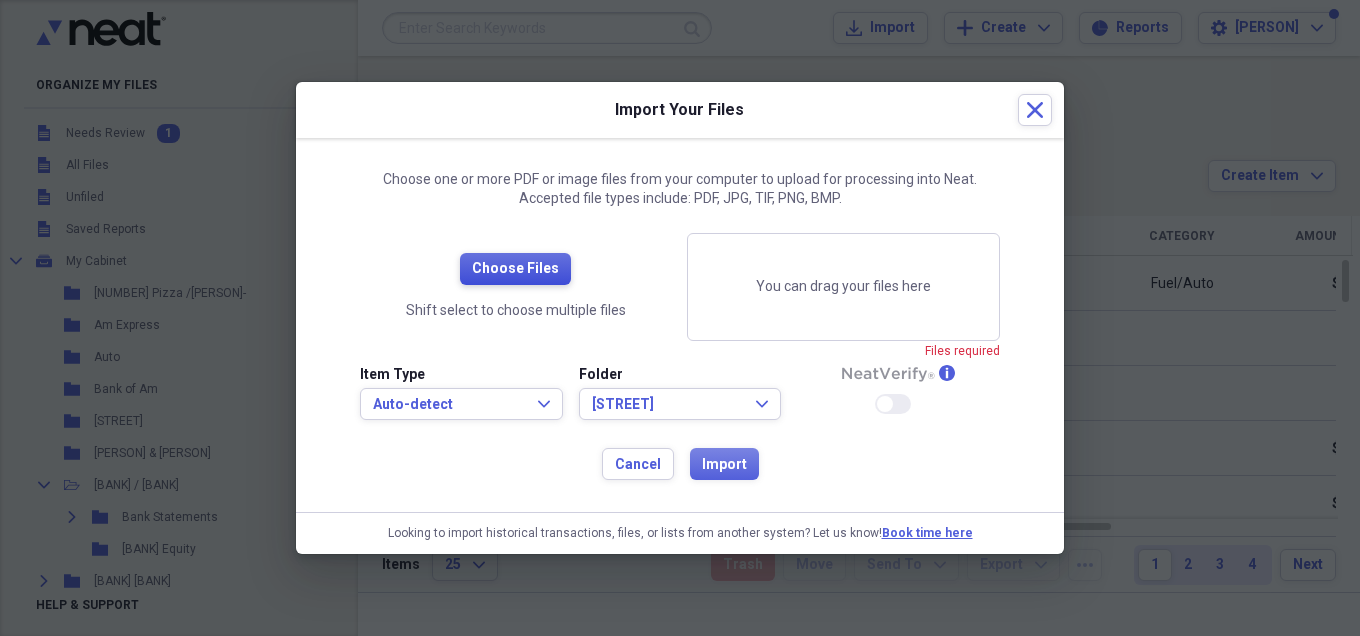 click on "Choose Files" at bounding box center [515, 269] 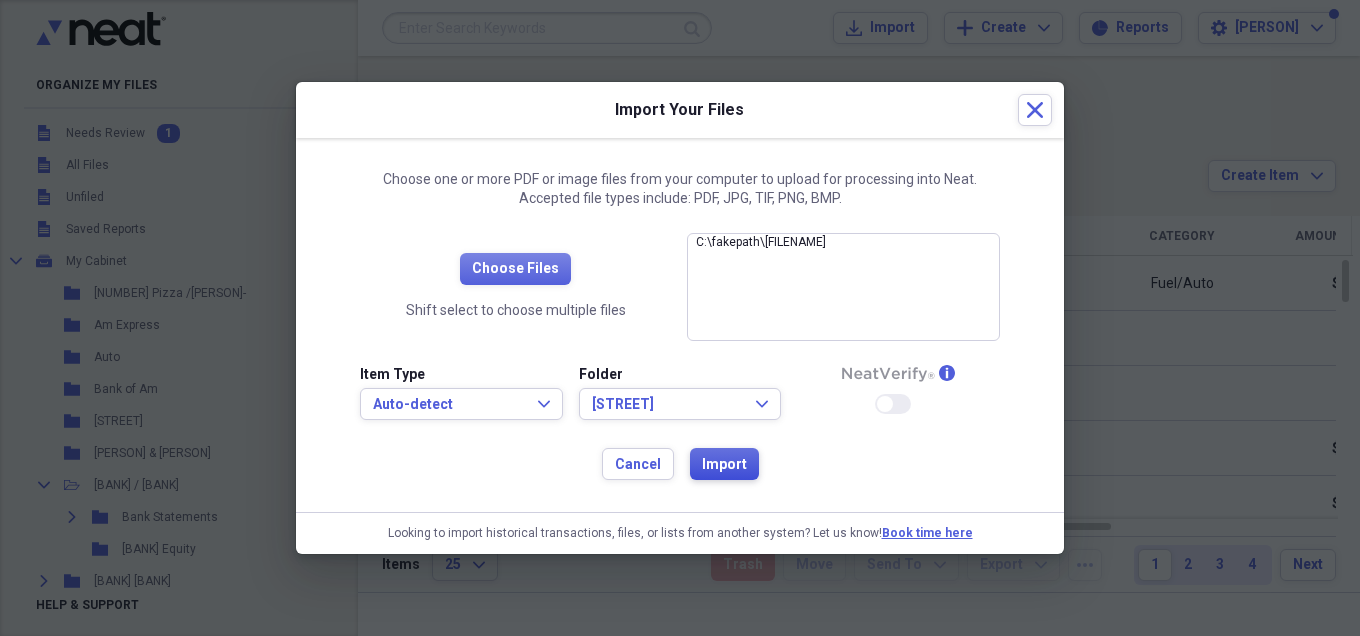 click on "Import" at bounding box center [724, 464] 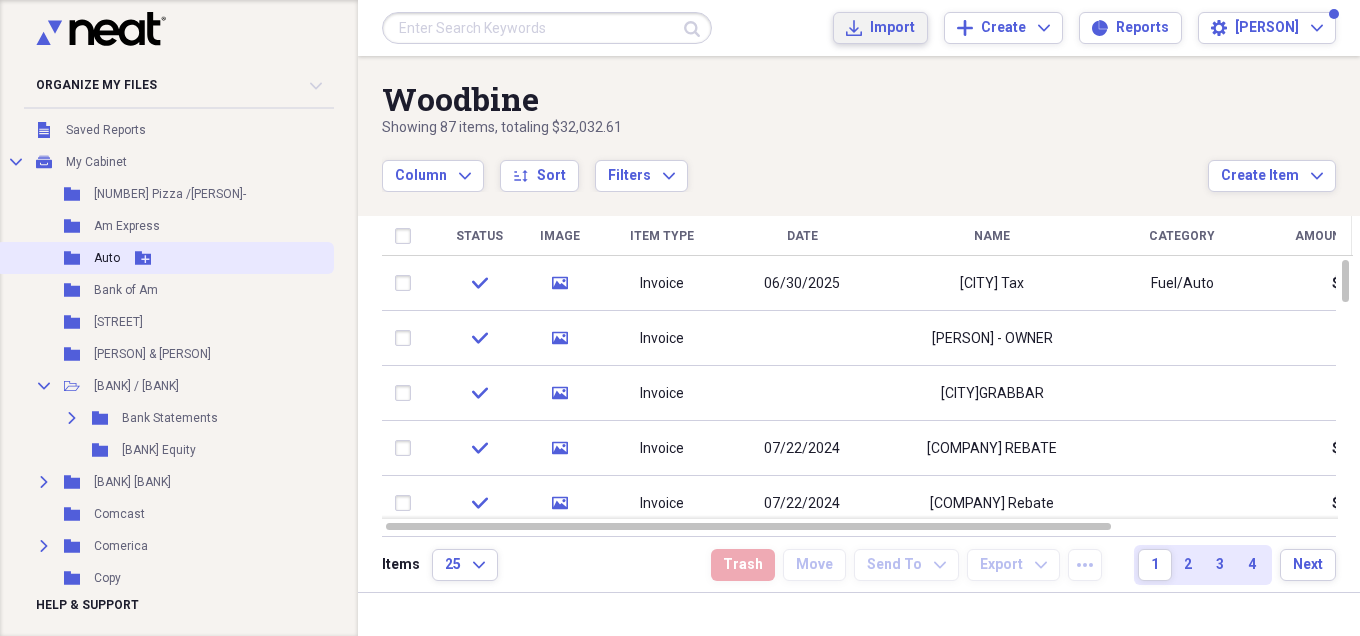 scroll, scrollTop: 0, scrollLeft: 0, axis: both 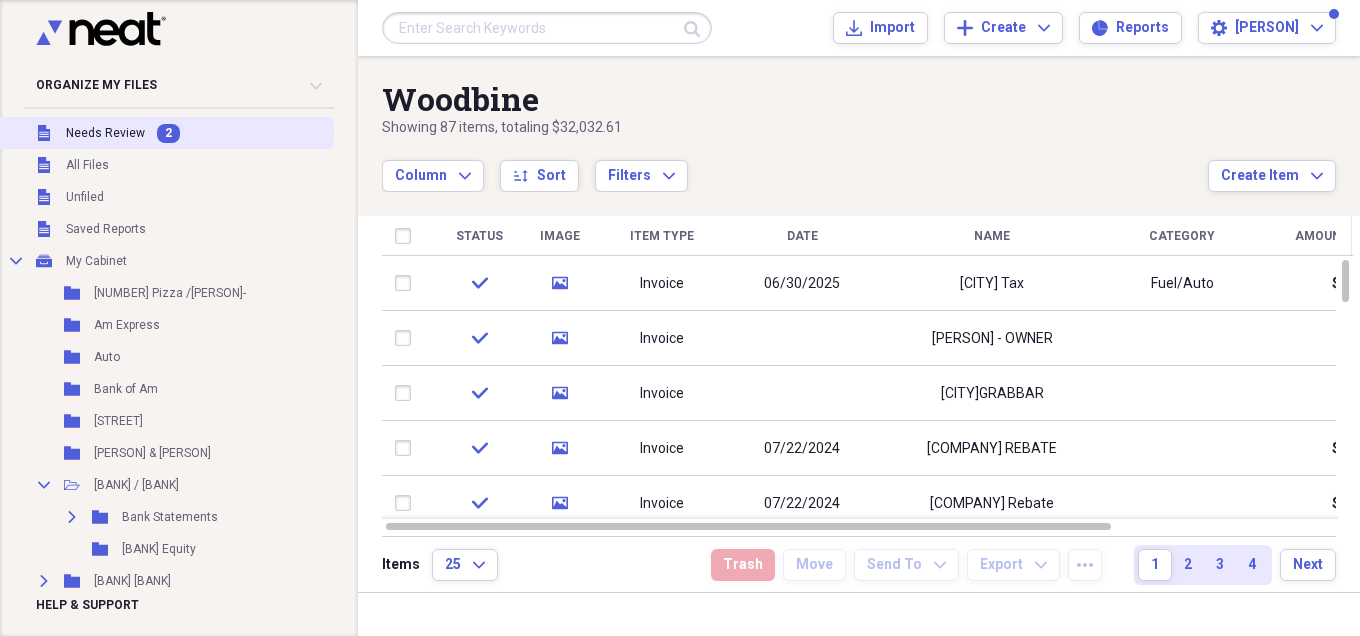 click on "Needs Review" at bounding box center [105, 133] 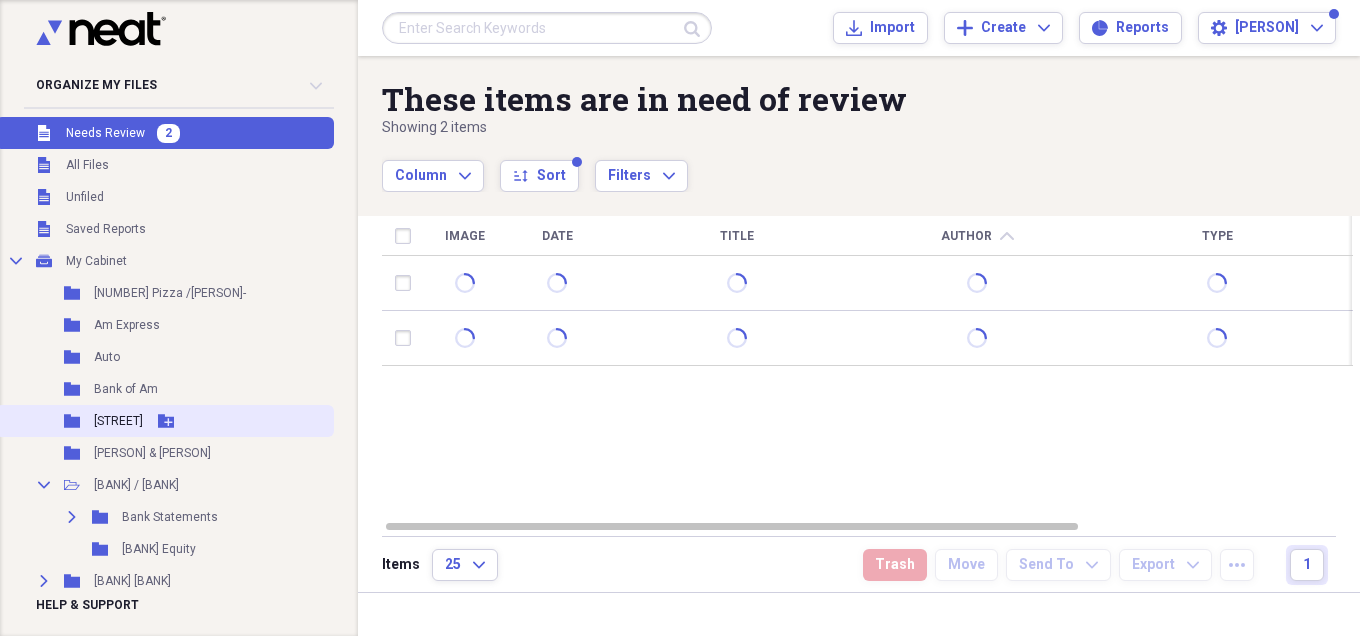 click on "[STREET]" at bounding box center [118, 421] 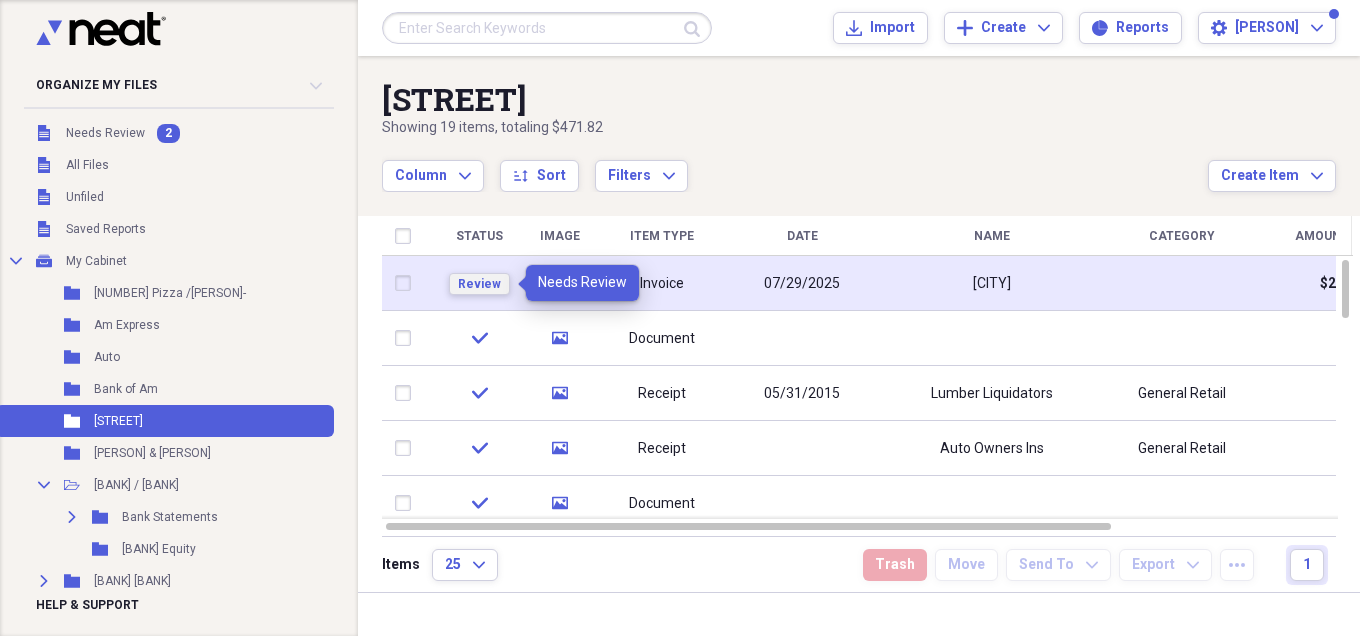 click on "Review" at bounding box center [479, 284] 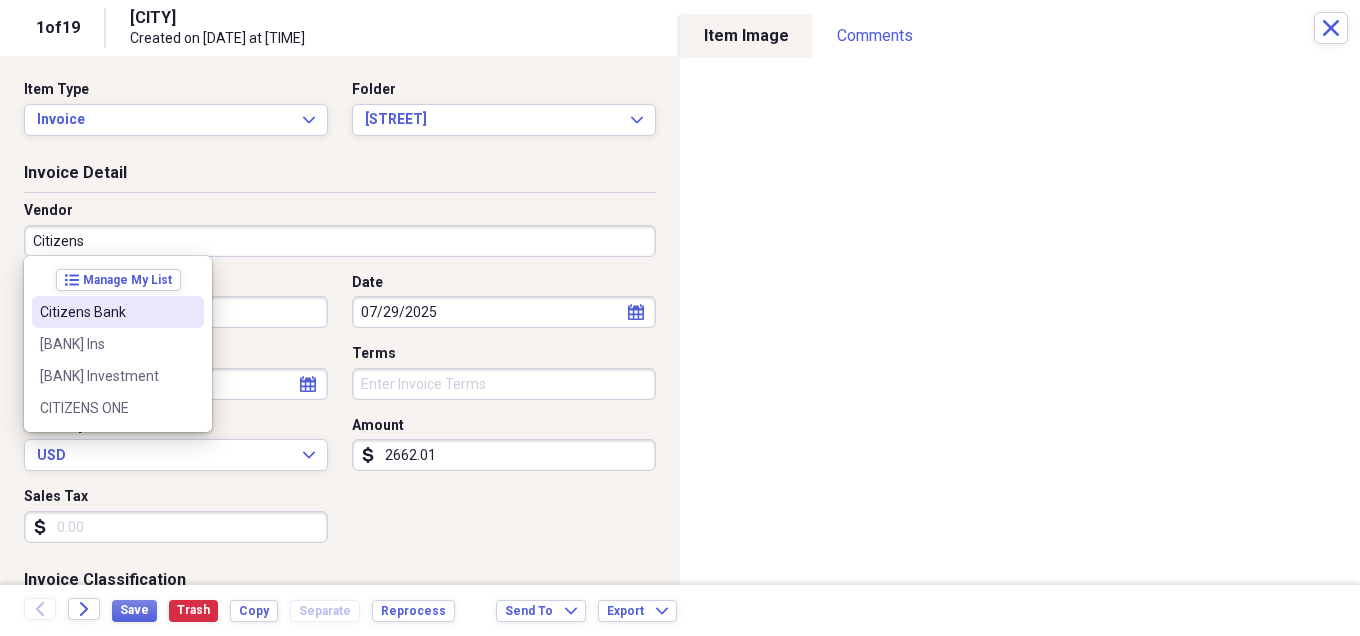 click on "Citizens Bank" at bounding box center [118, 312] 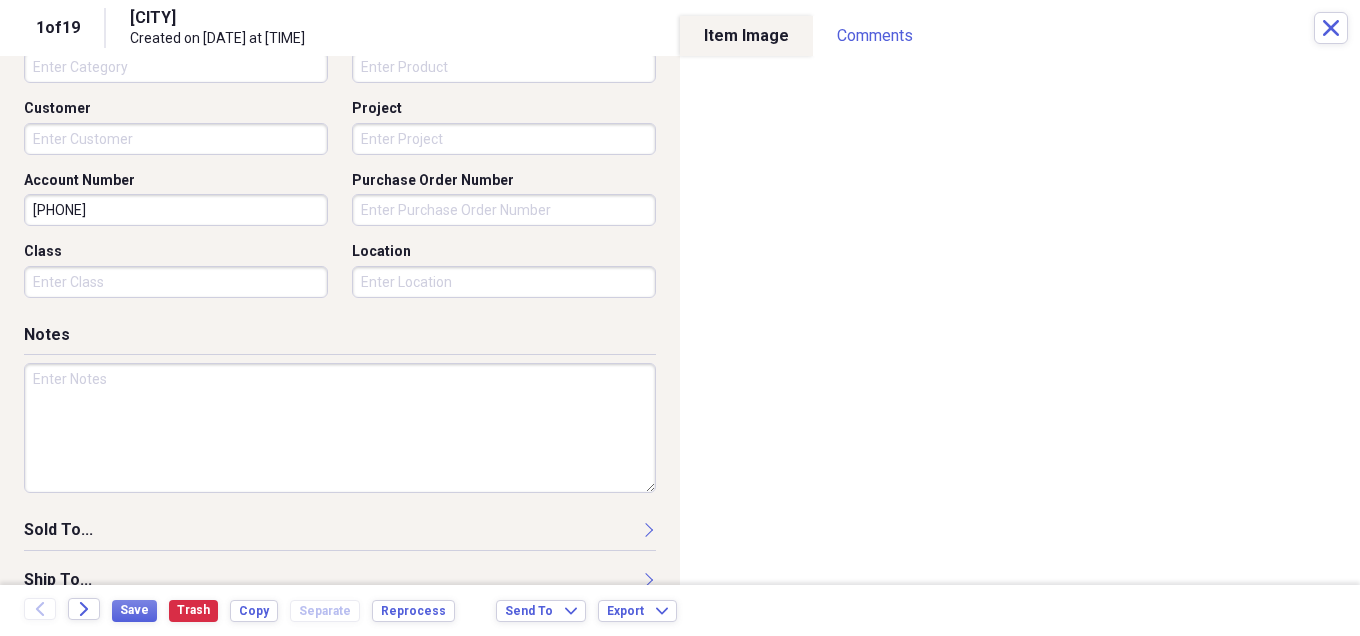 scroll, scrollTop: 600, scrollLeft: 0, axis: vertical 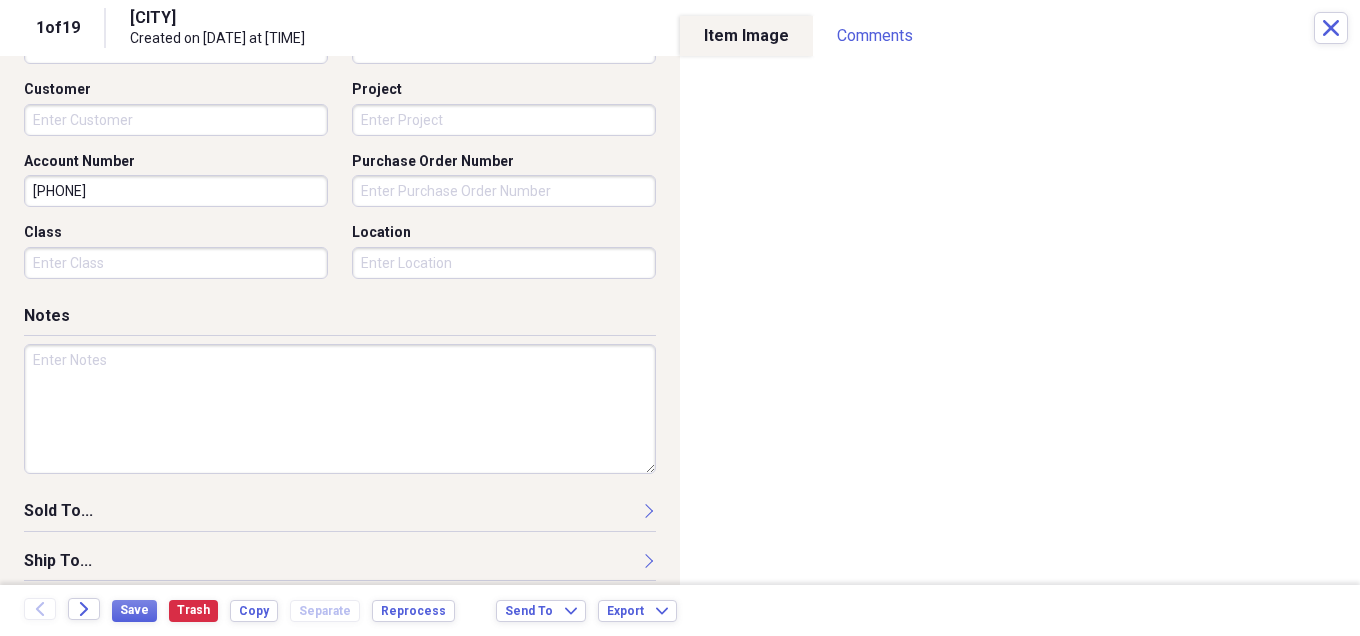 click at bounding box center (340, 409) 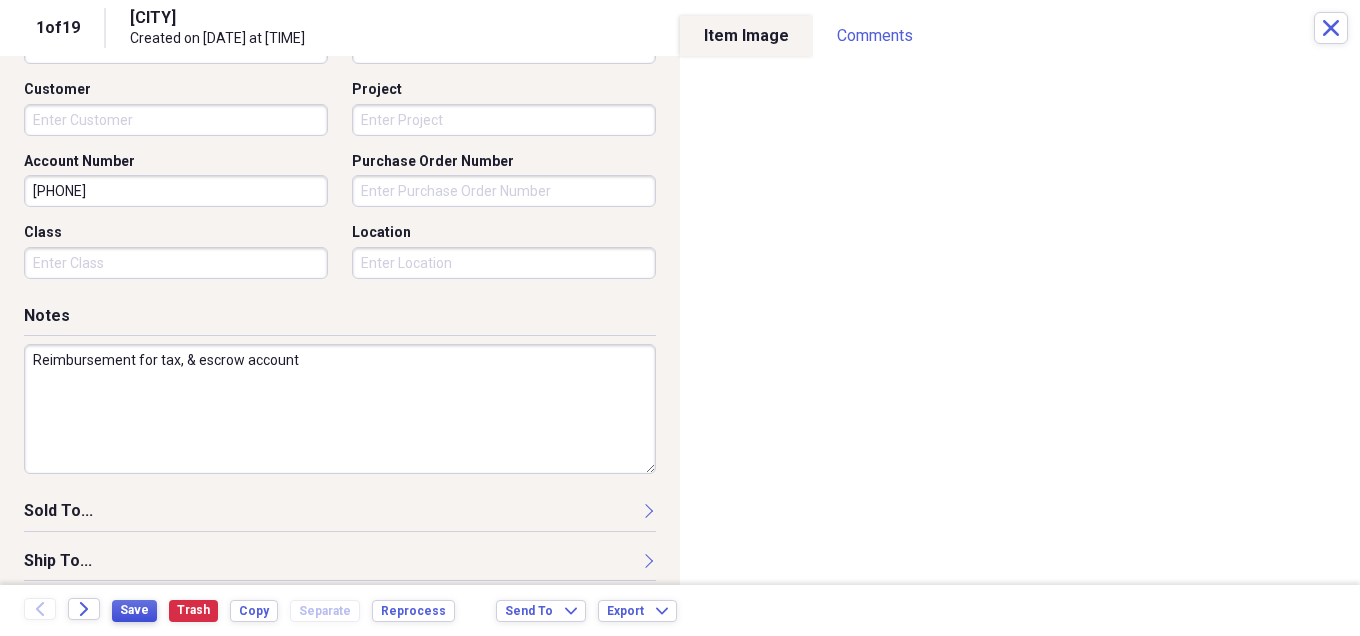 type on "Reimbursement for tax, & escrow account" 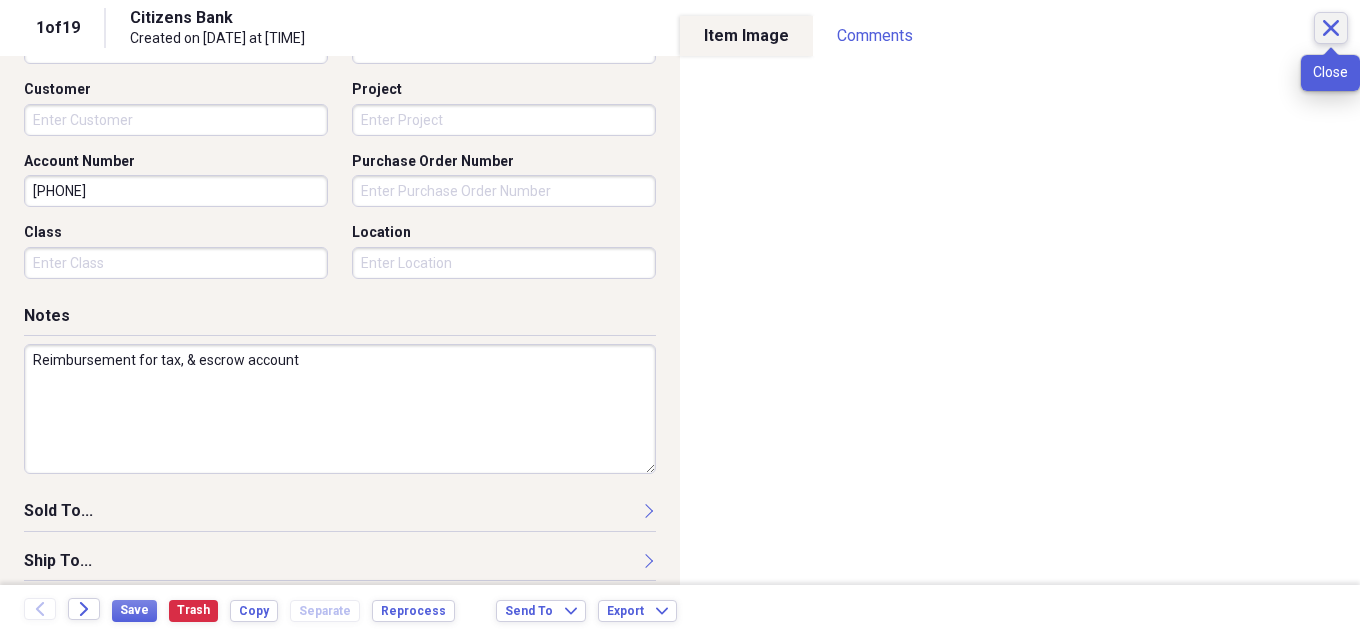 click on "Close" 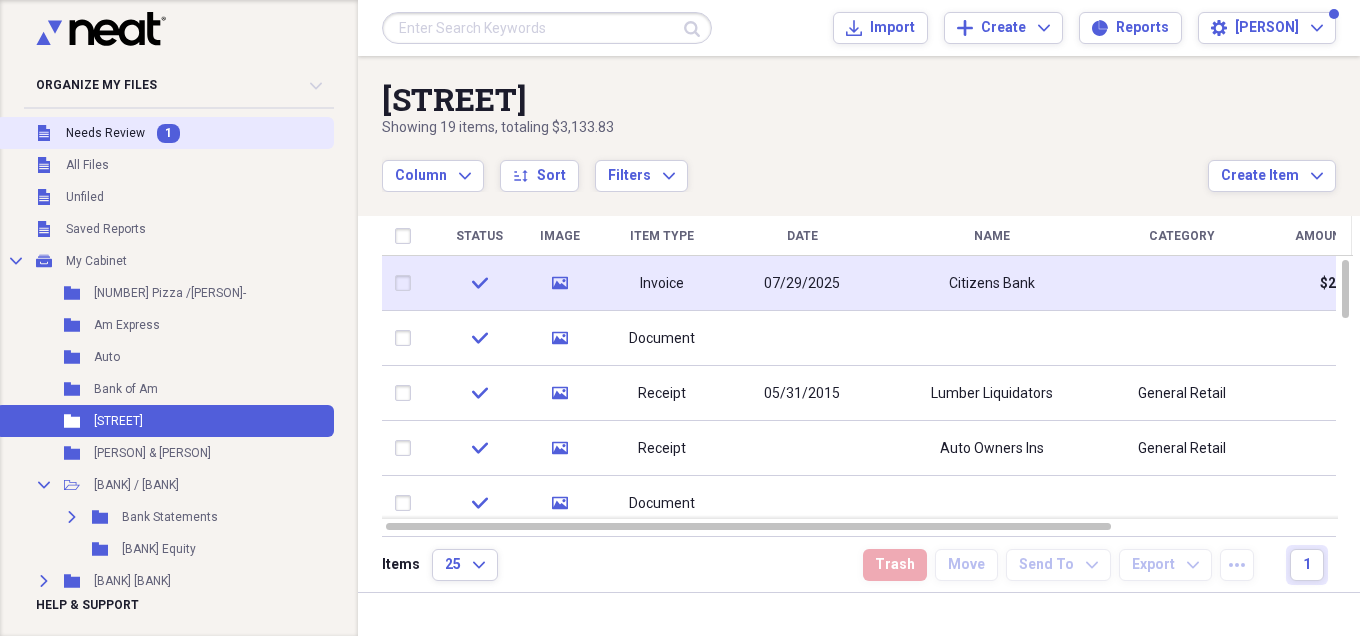 click on "Needs Review" at bounding box center [105, 133] 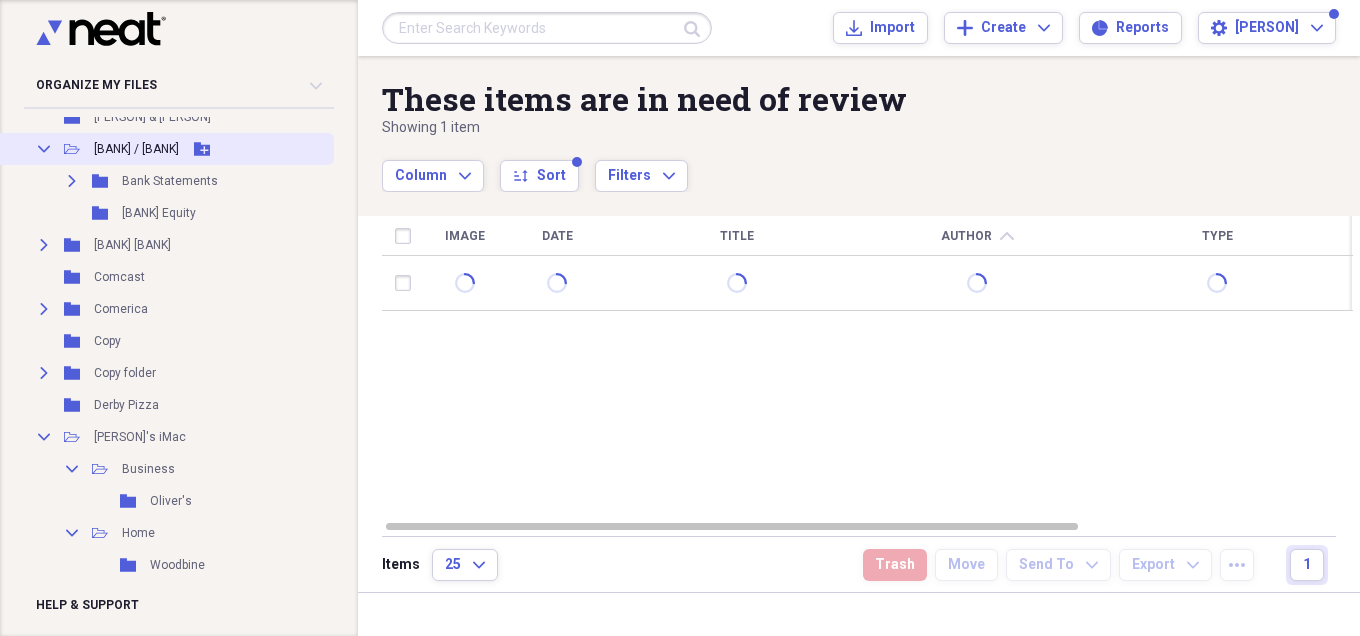 scroll, scrollTop: 400, scrollLeft: 0, axis: vertical 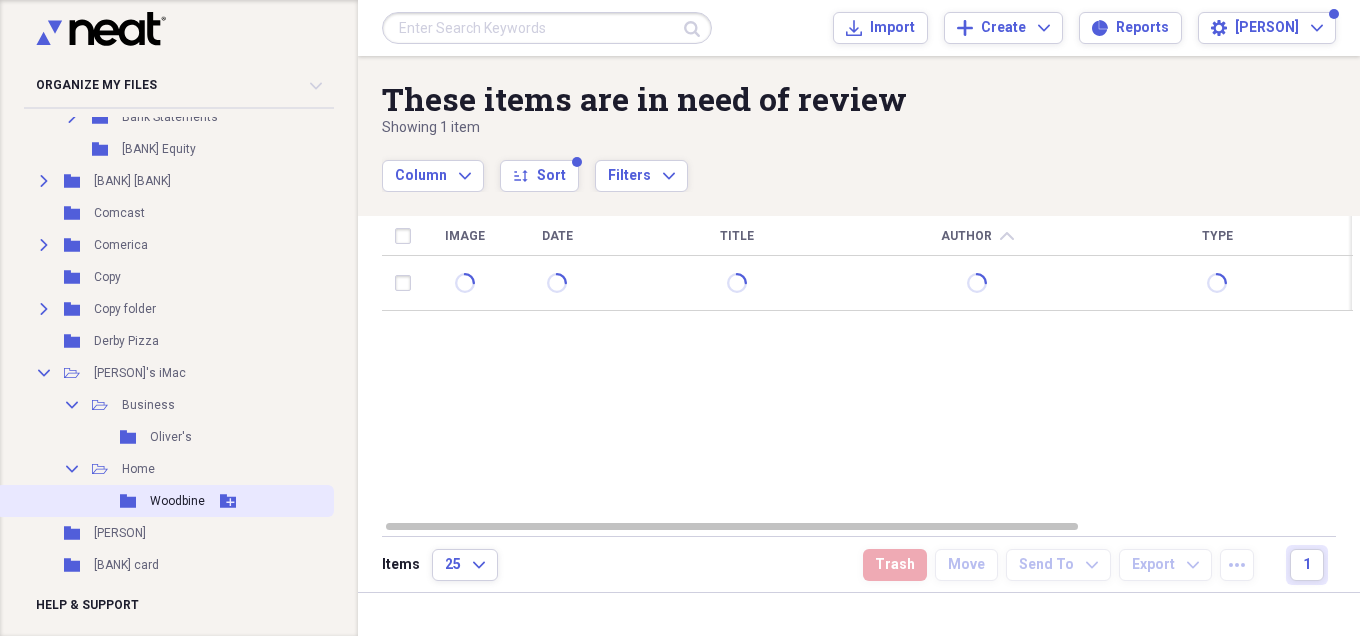 click on "Folder [BRAND] Add Folder" at bounding box center (165, 501) 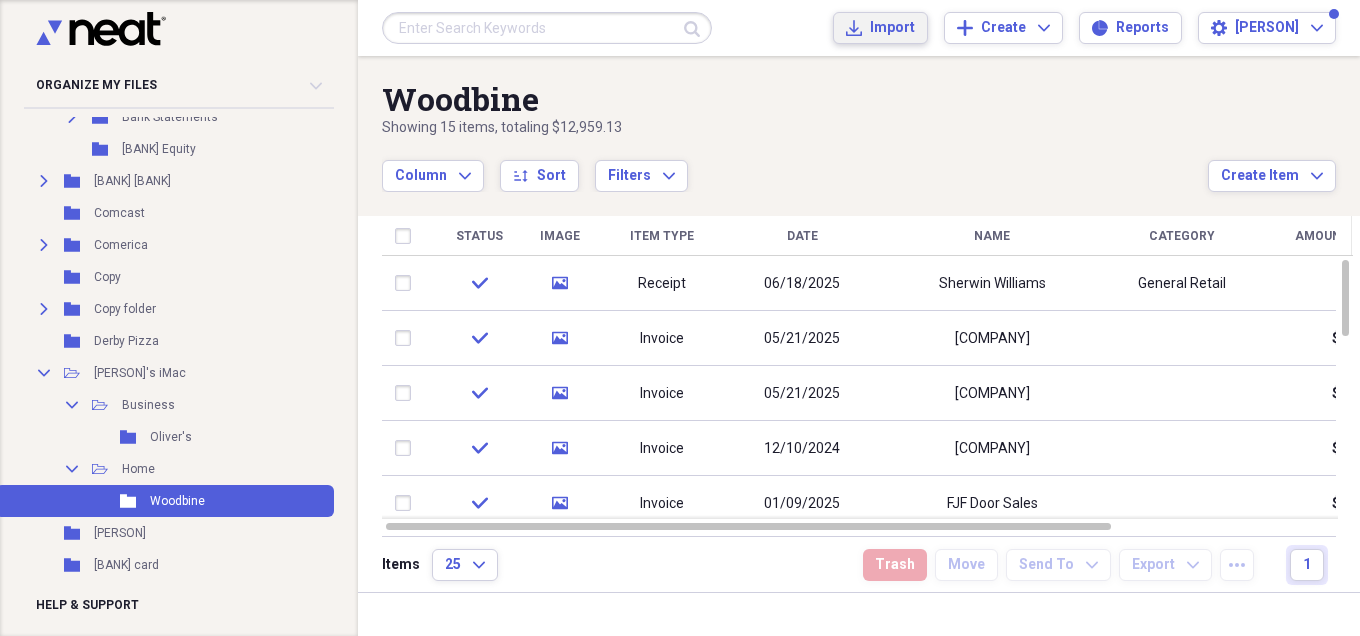 click on "Import" at bounding box center (892, 28) 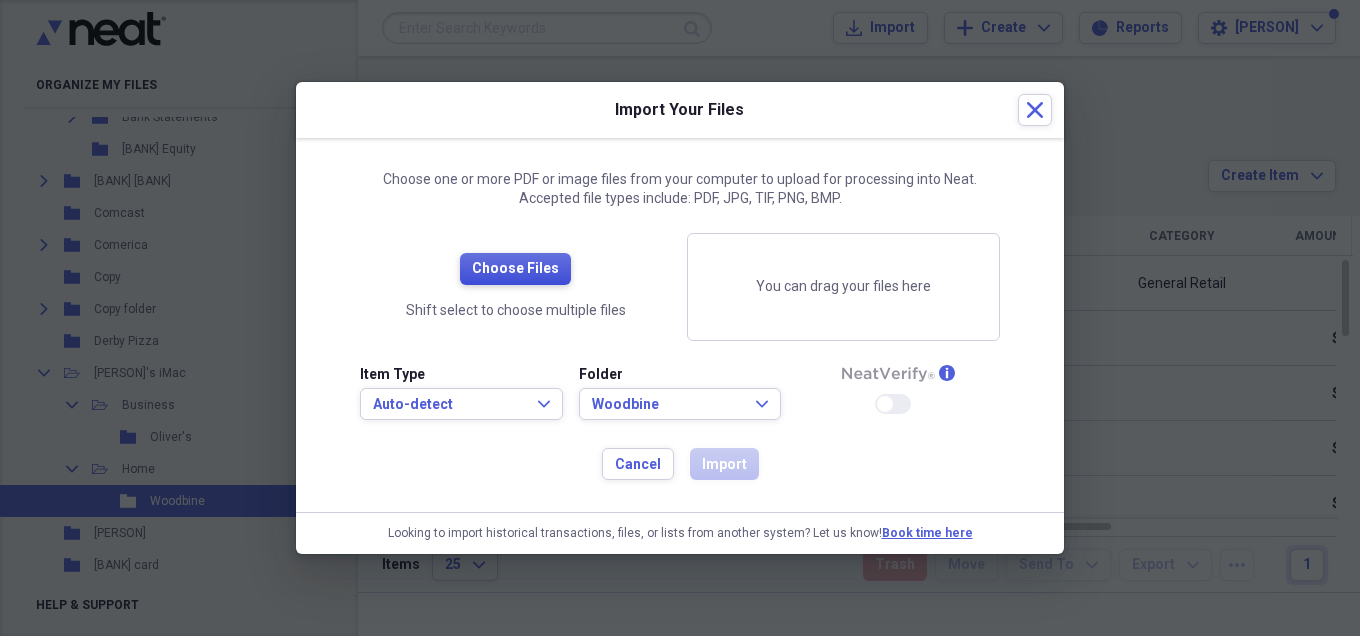 click on "Choose Files" at bounding box center (515, 269) 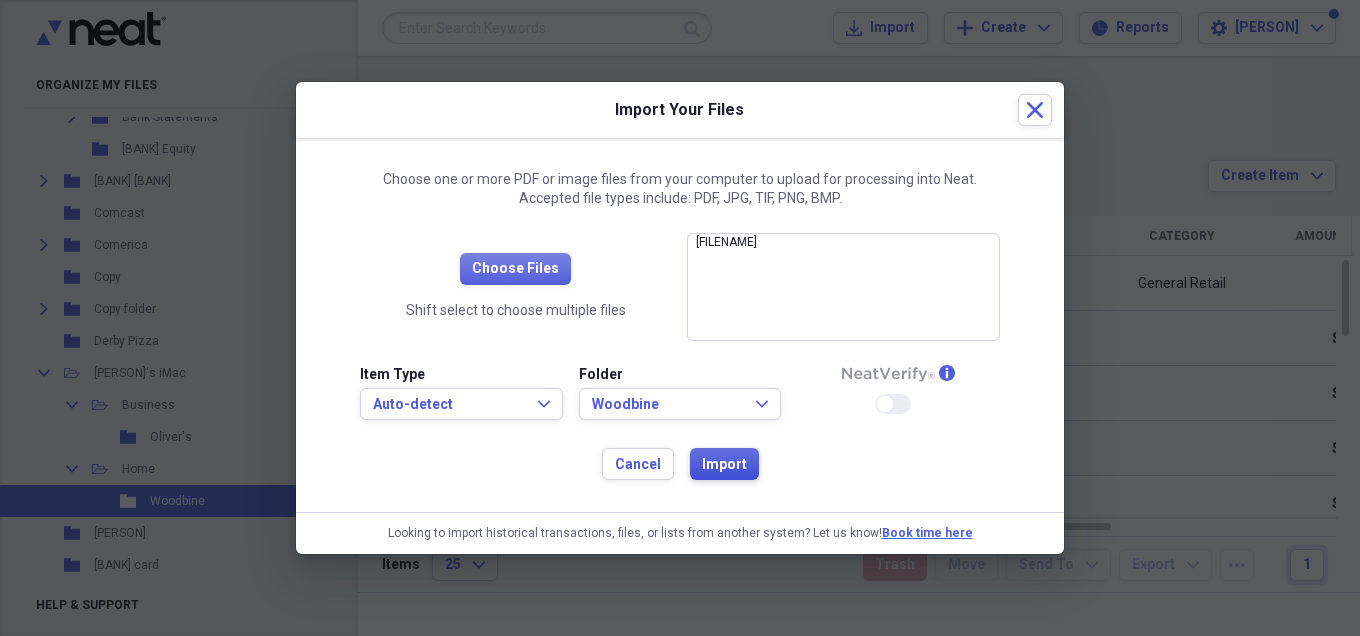 click on "Import" at bounding box center (724, 465) 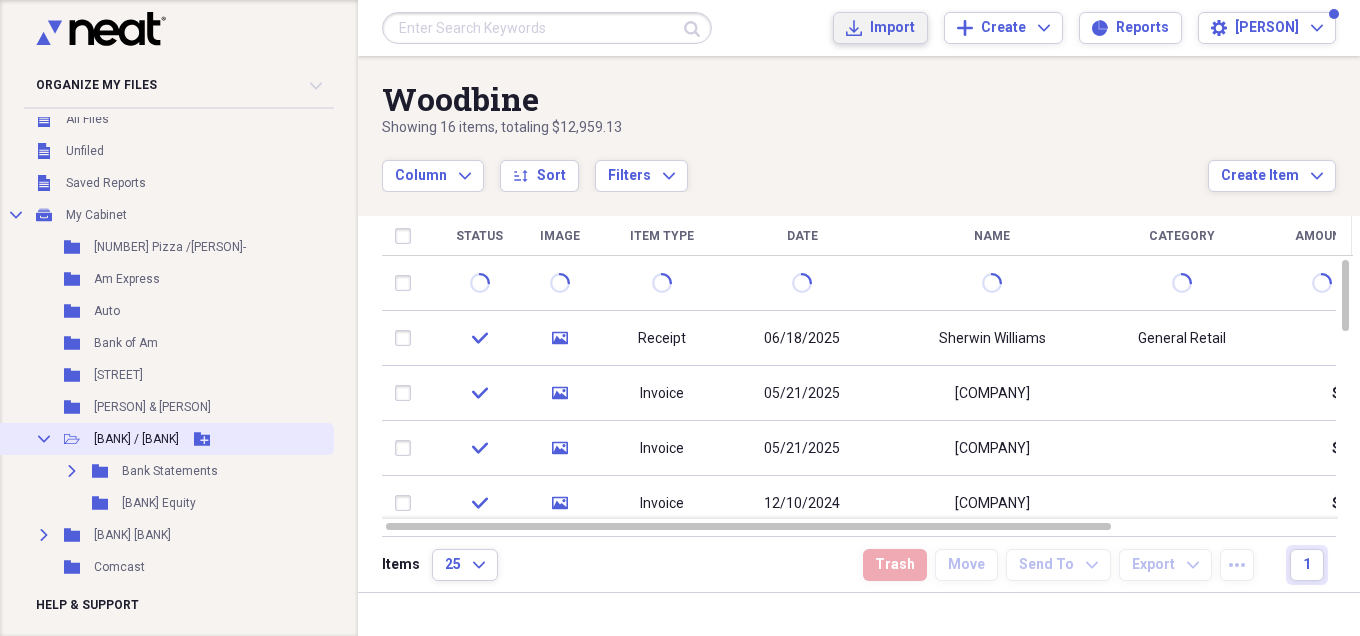 scroll, scrollTop: 0, scrollLeft: 0, axis: both 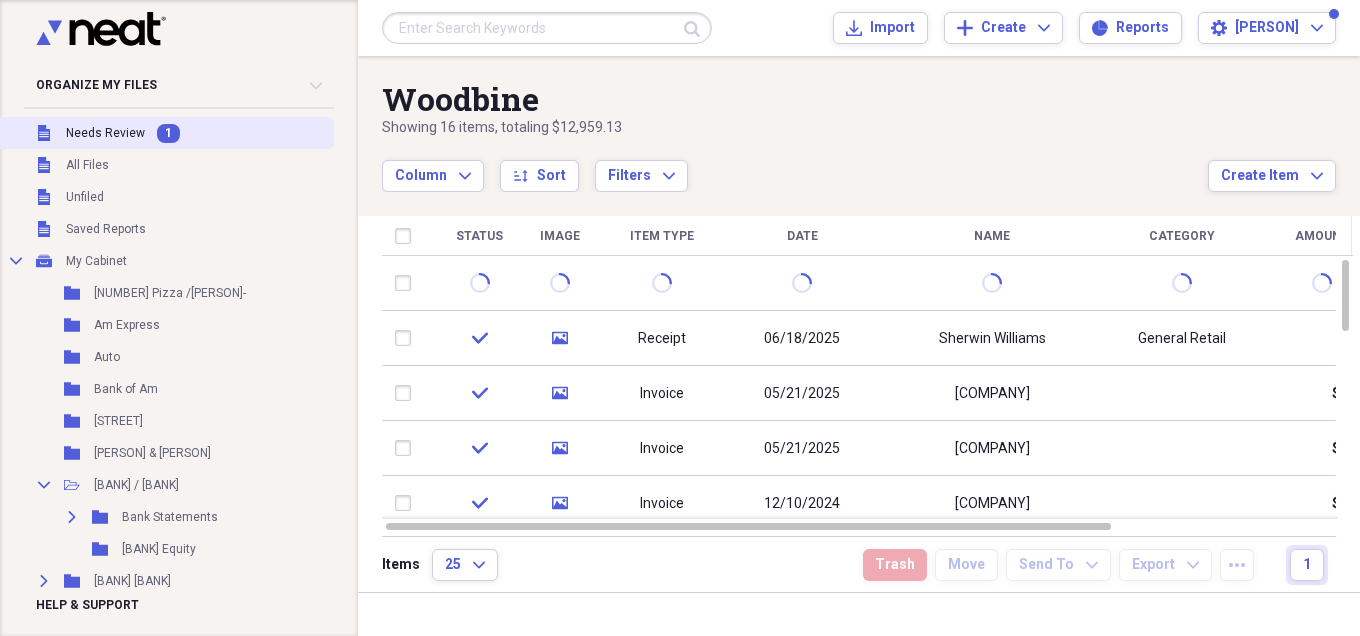 click on "1" at bounding box center (168, 133) 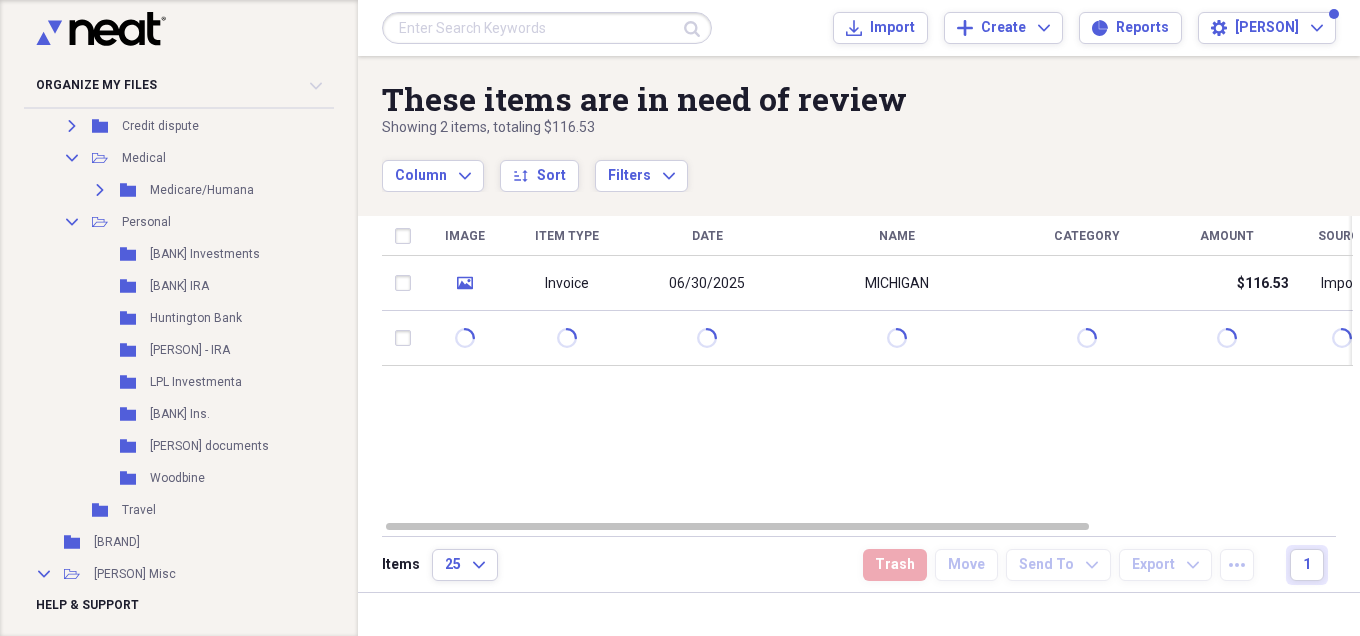 scroll, scrollTop: 1000, scrollLeft: 0, axis: vertical 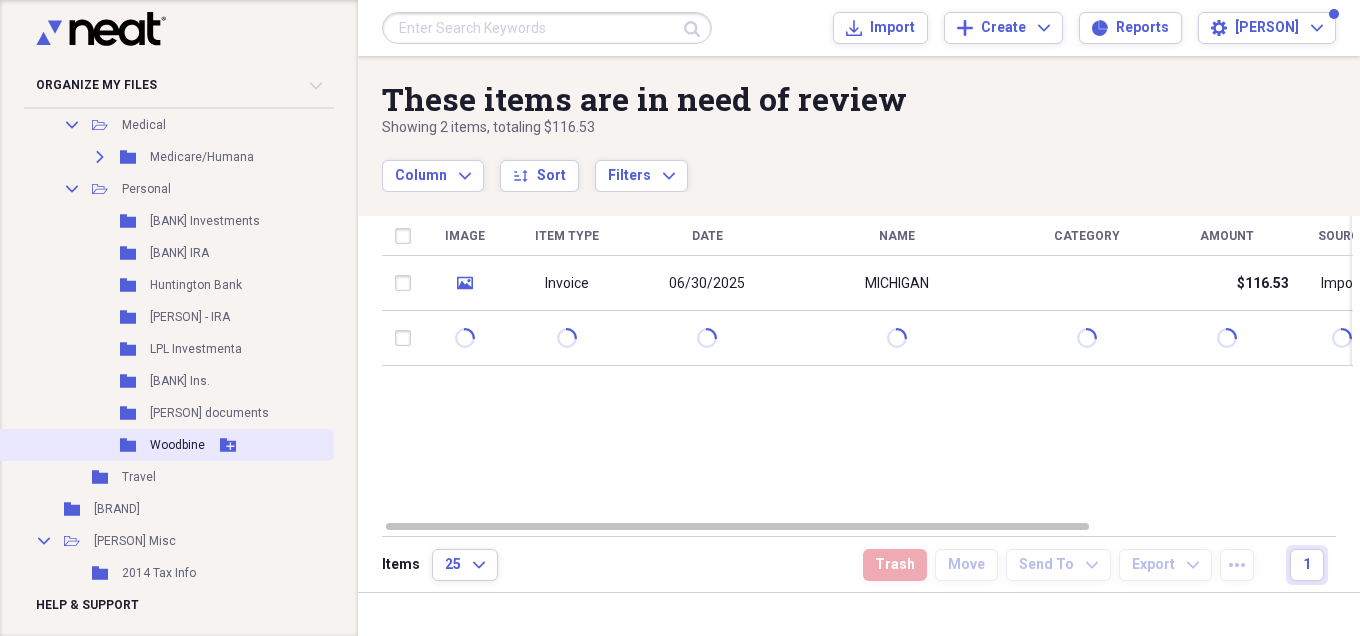 click on "Folder [BRAND] Add Folder" at bounding box center [165, 445] 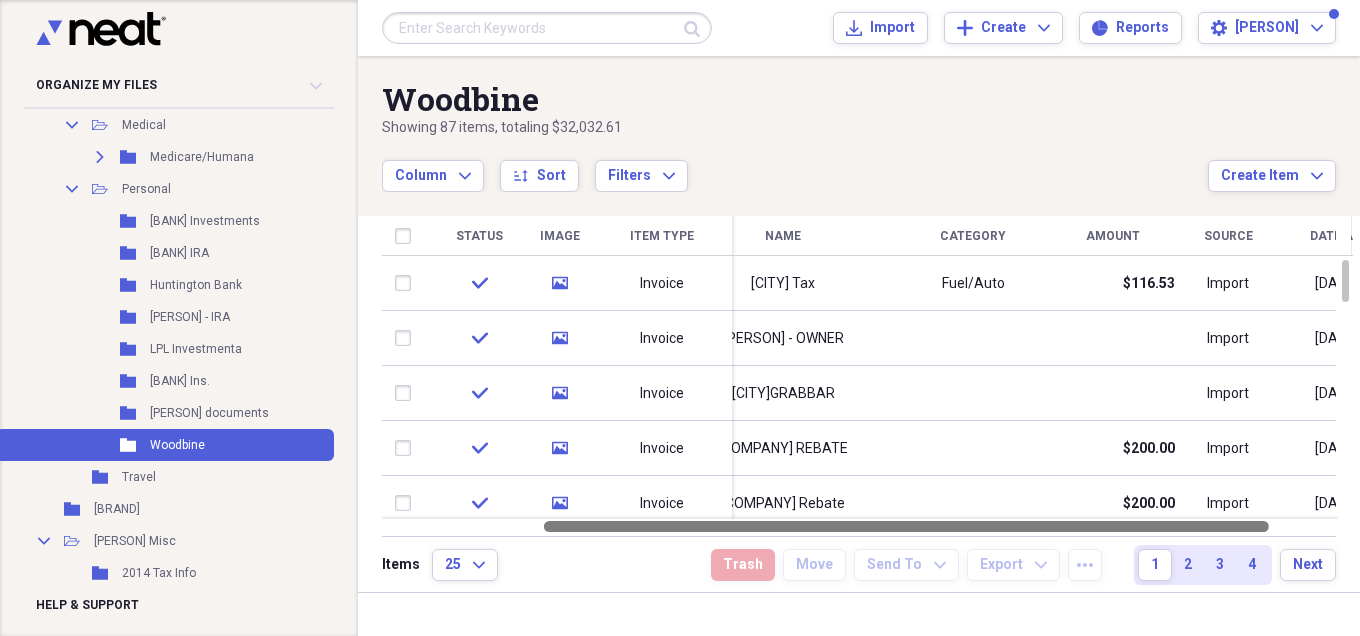 drag, startPoint x: 960, startPoint y: 527, endPoint x: 1117, endPoint y: 570, distance: 162.78206 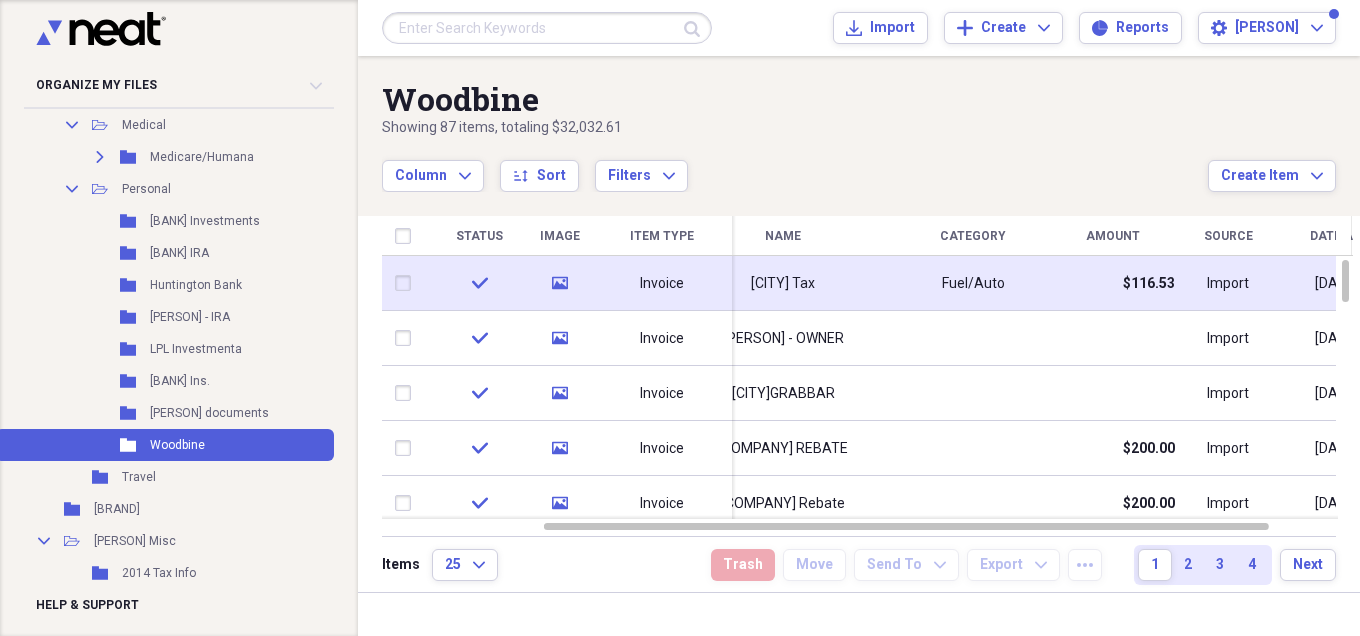 click on "[CITY] Tax" at bounding box center [783, 283] 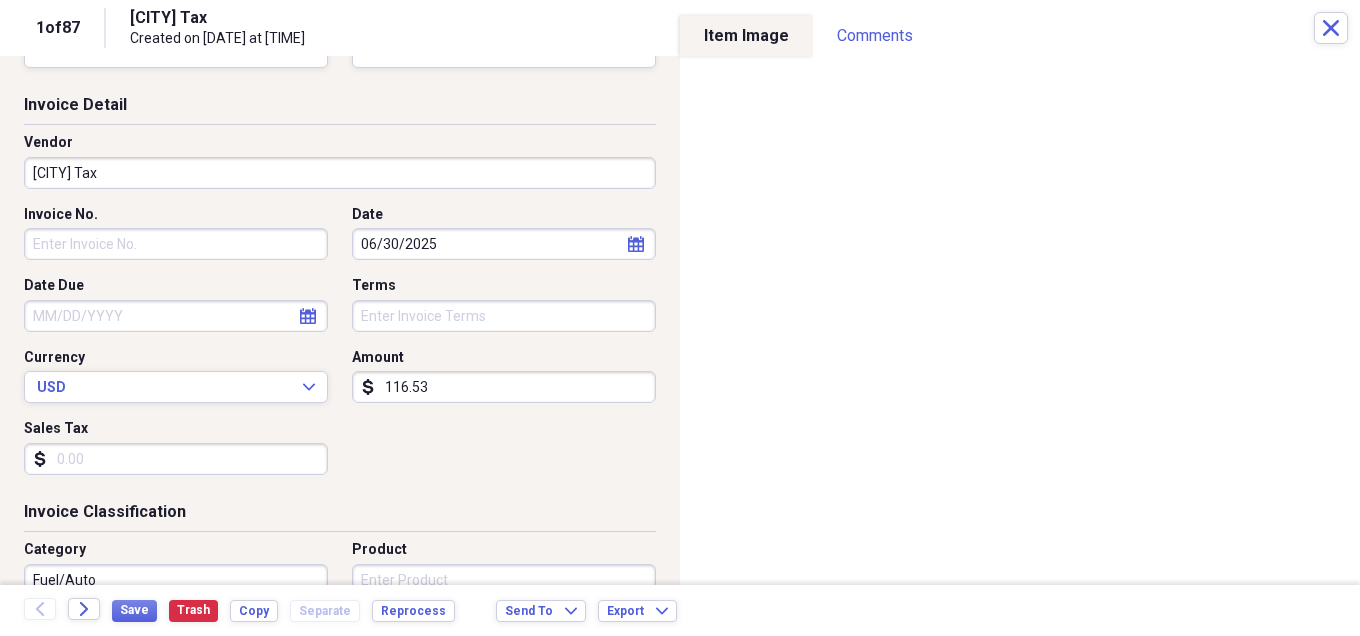 scroll, scrollTop: 200, scrollLeft: 0, axis: vertical 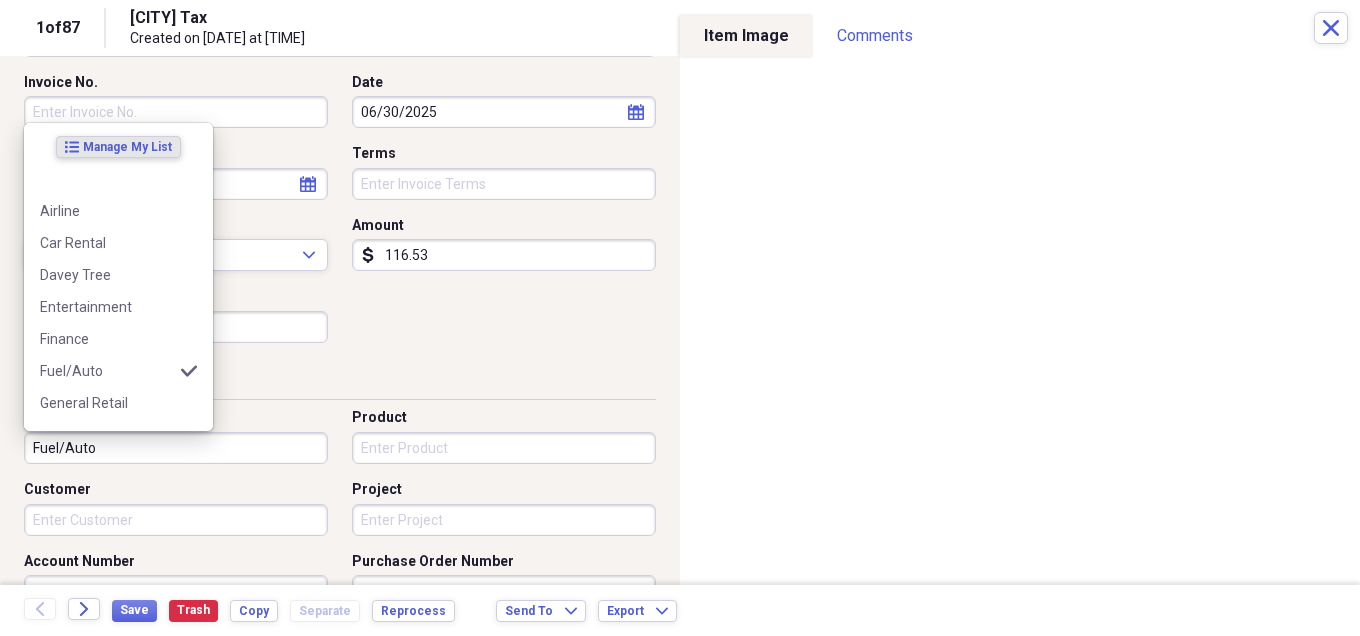click on "Fuel/Auto" at bounding box center [176, 448] 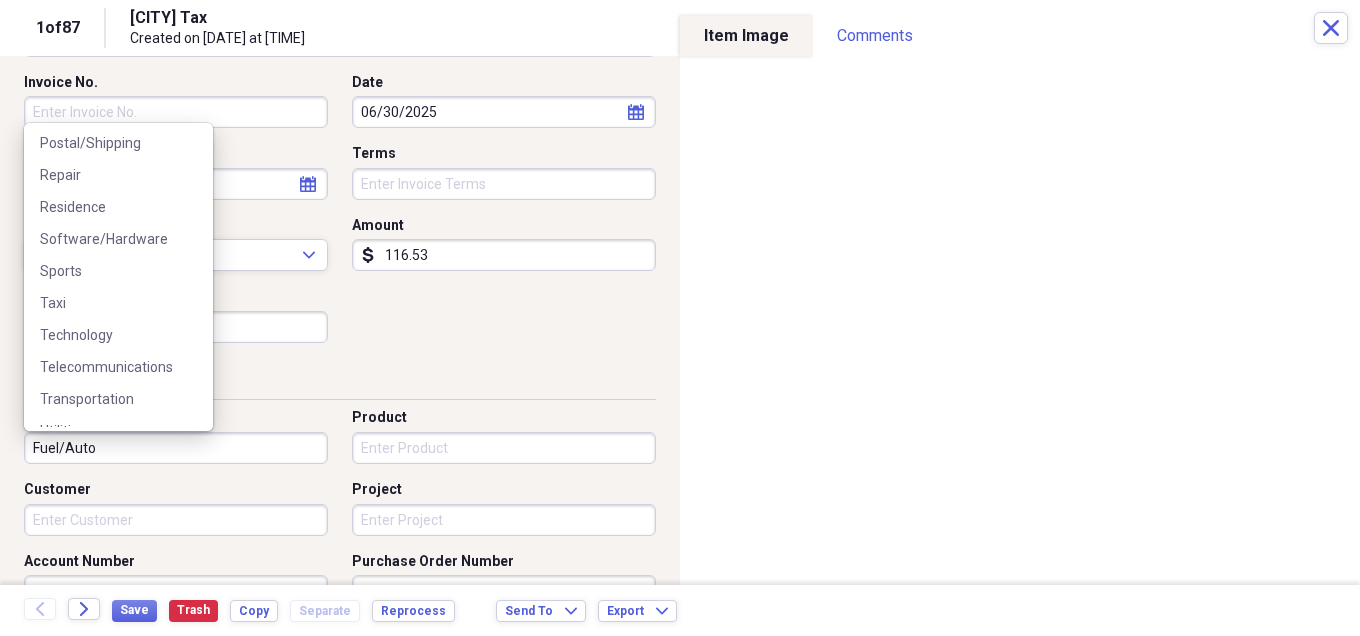 scroll, scrollTop: 667, scrollLeft: 0, axis: vertical 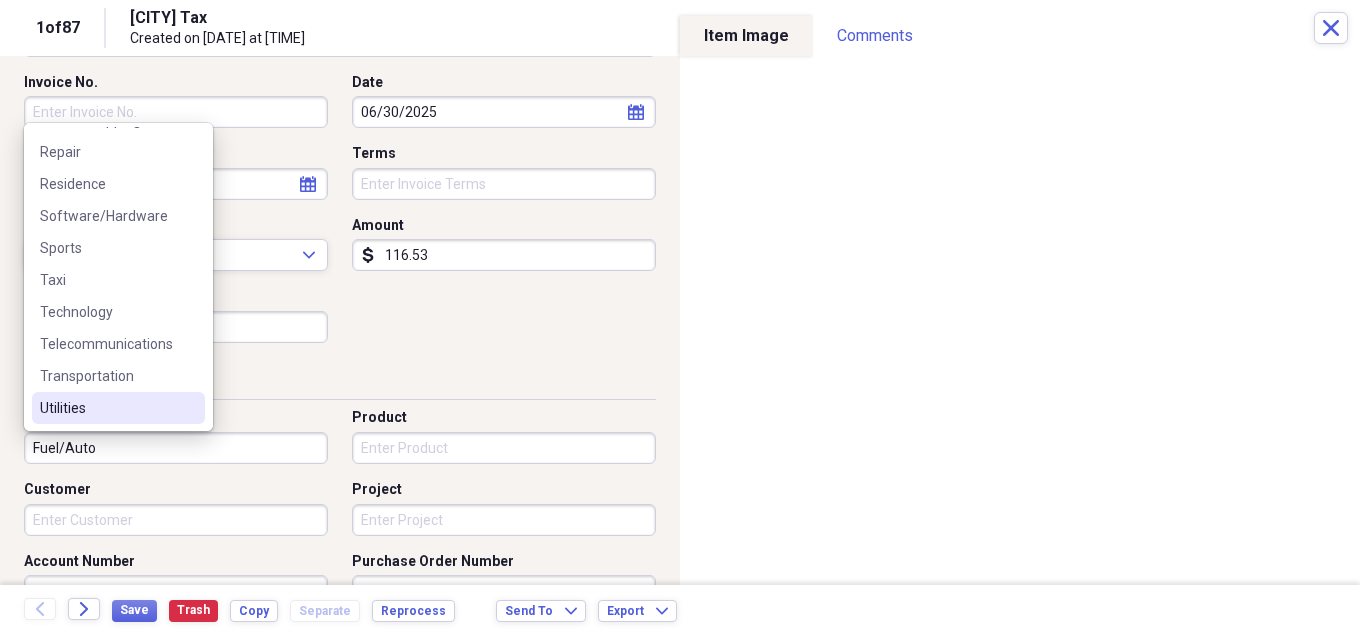 click on "Utilities" at bounding box center (106, 408) 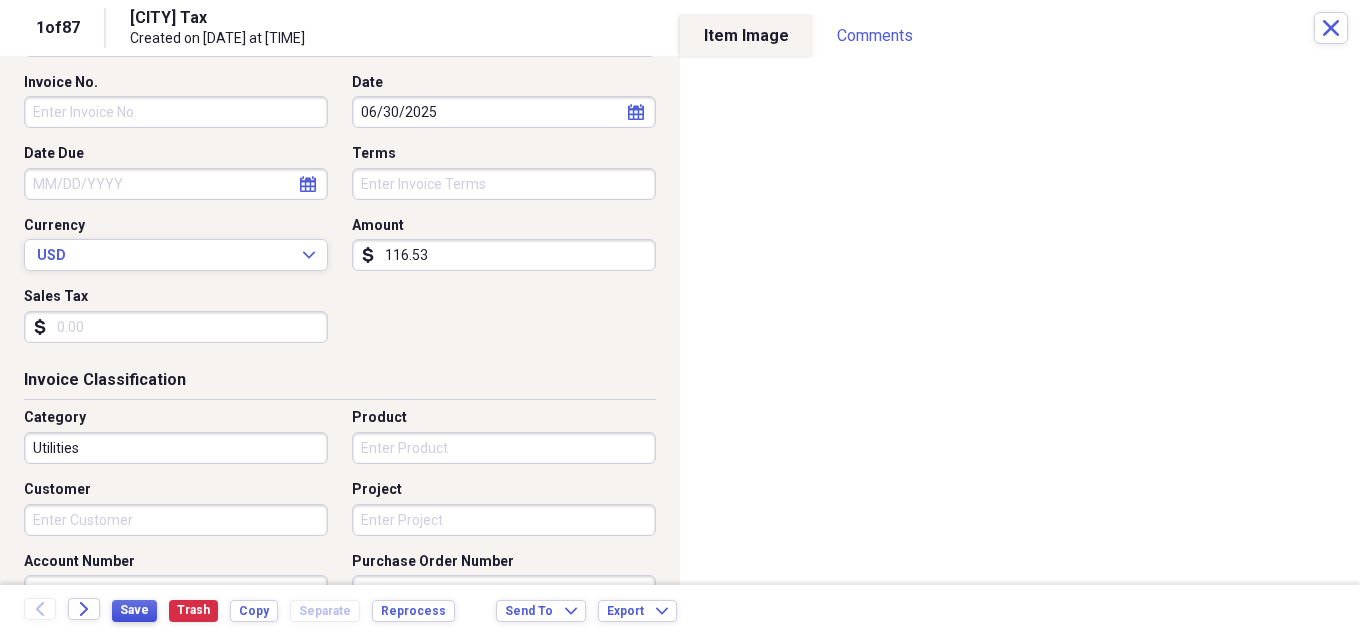 click on "Save" at bounding box center (134, 610) 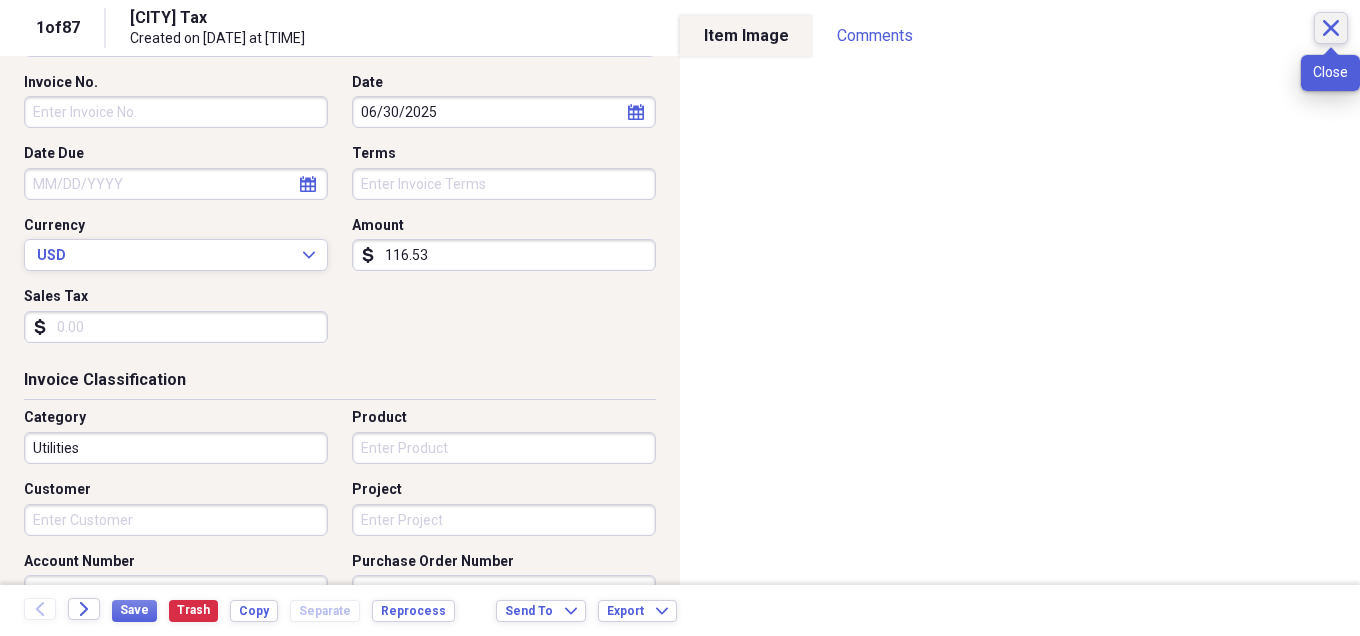 click on "Close" 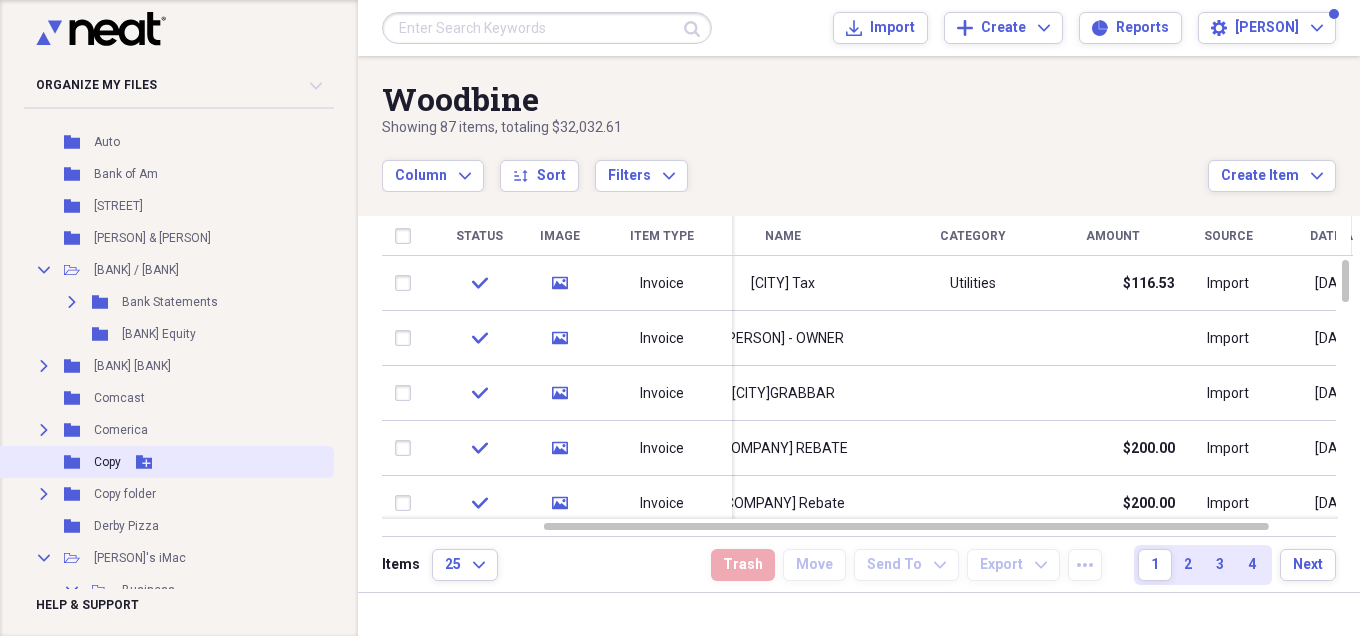scroll, scrollTop: 200, scrollLeft: 0, axis: vertical 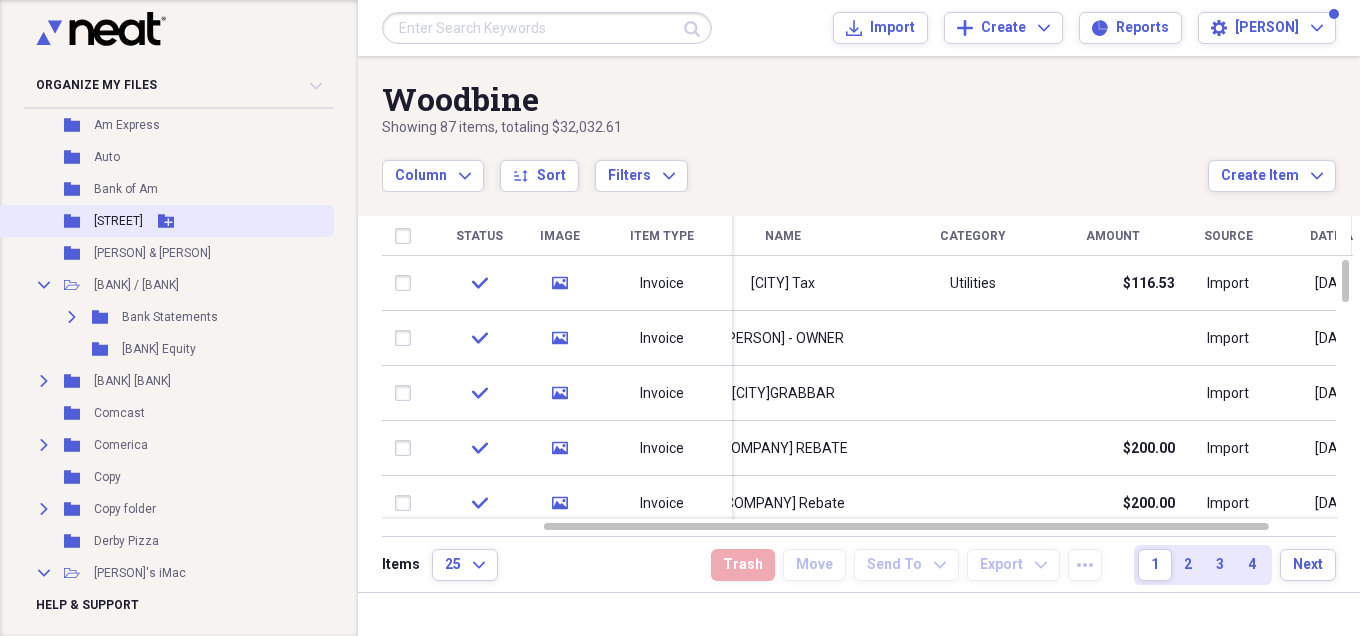 click on "[STREET]" at bounding box center [118, 221] 